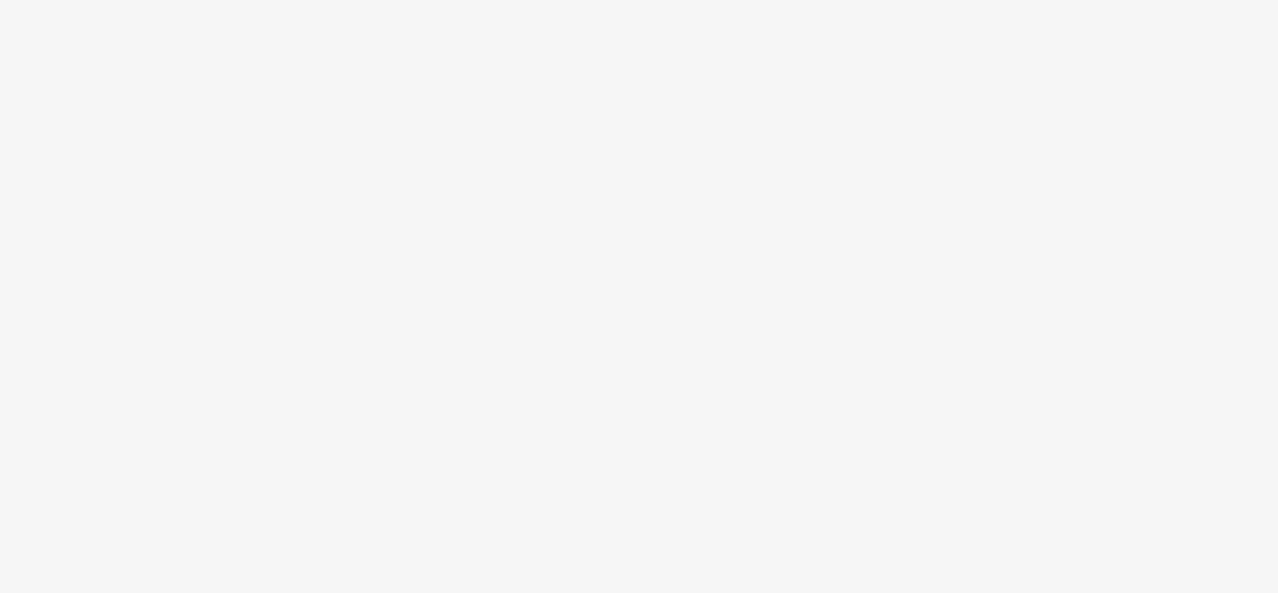 scroll, scrollTop: 0, scrollLeft: 0, axis: both 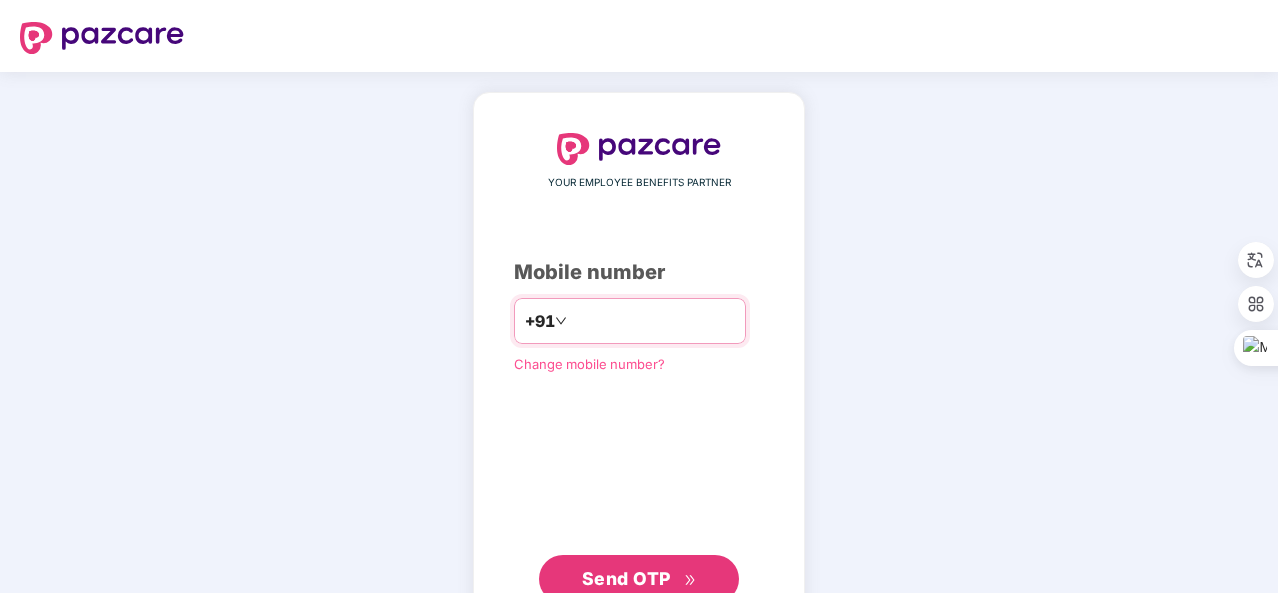 type on "**********" 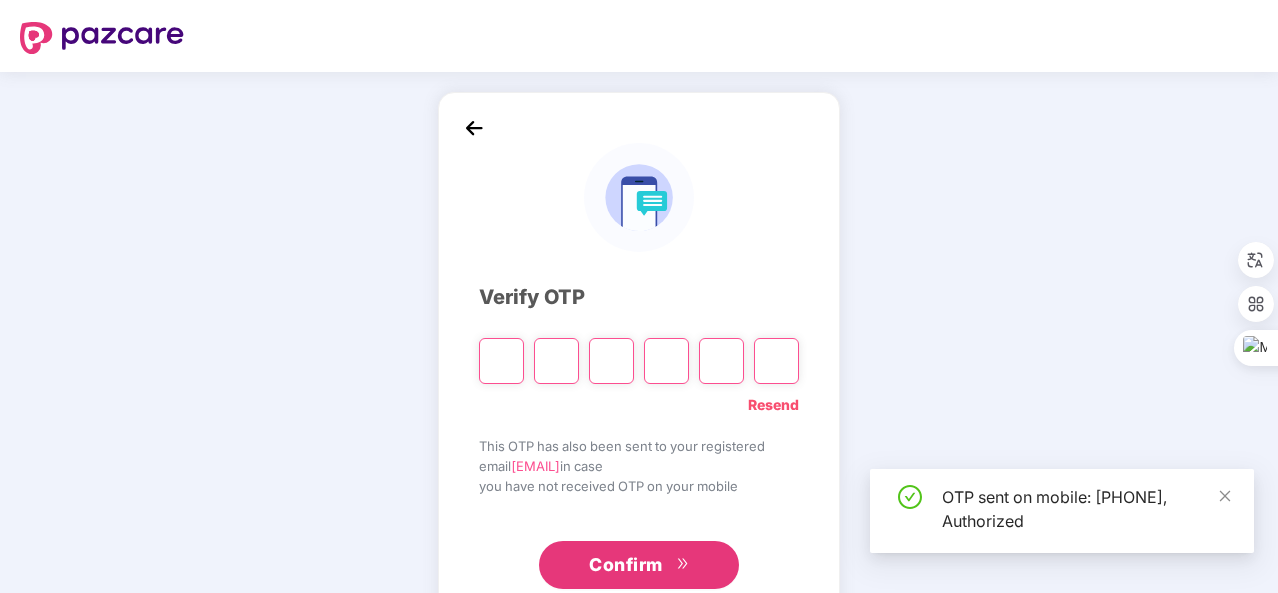 type on "*" 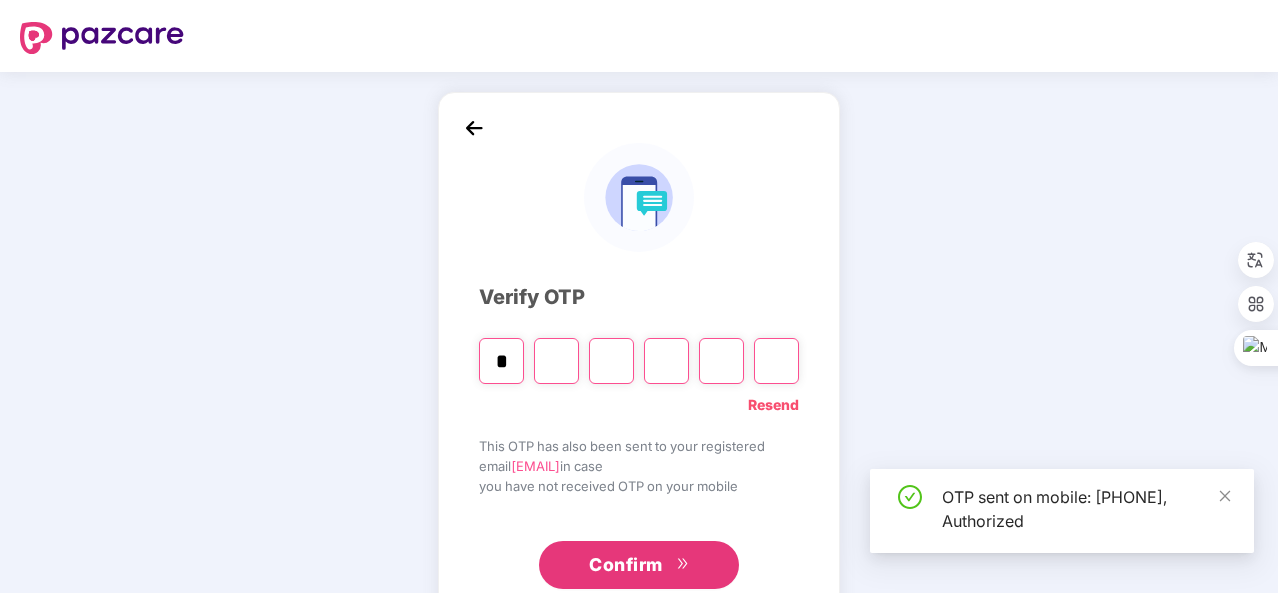 type on "*" 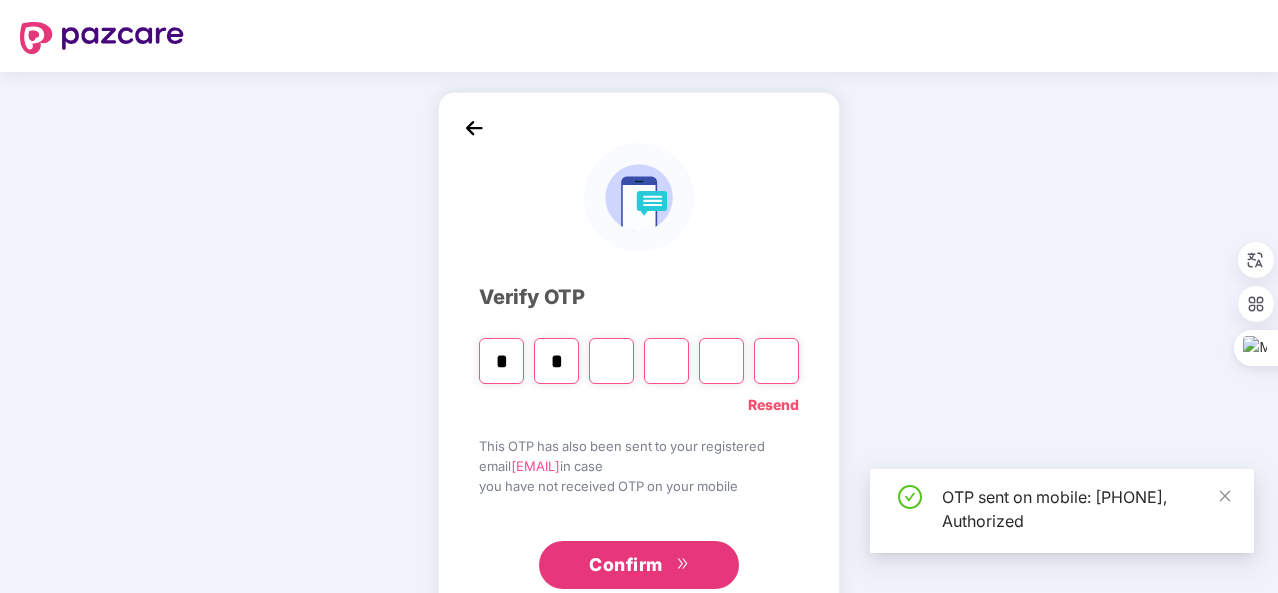 type on "*" 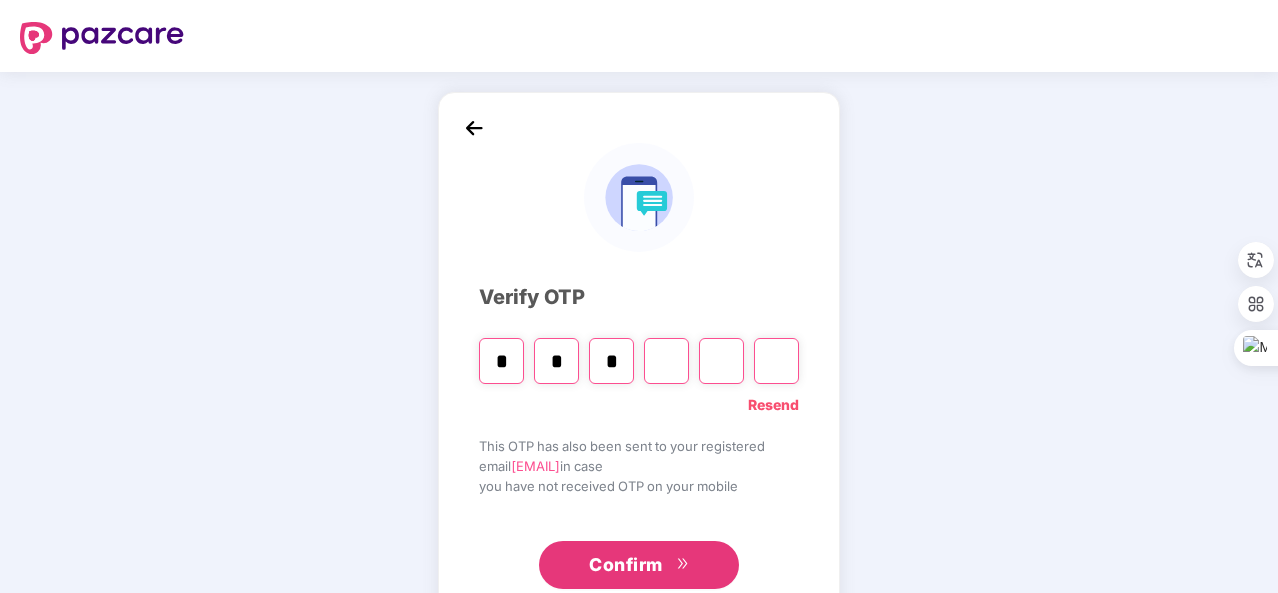 type on "*" 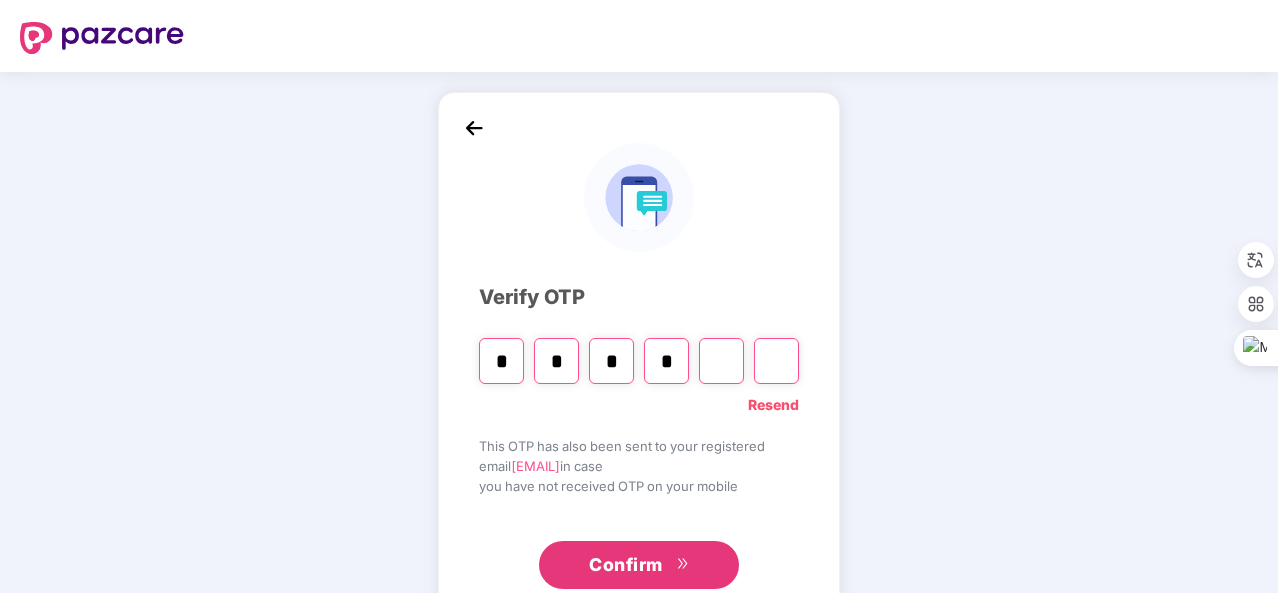 type on "*" 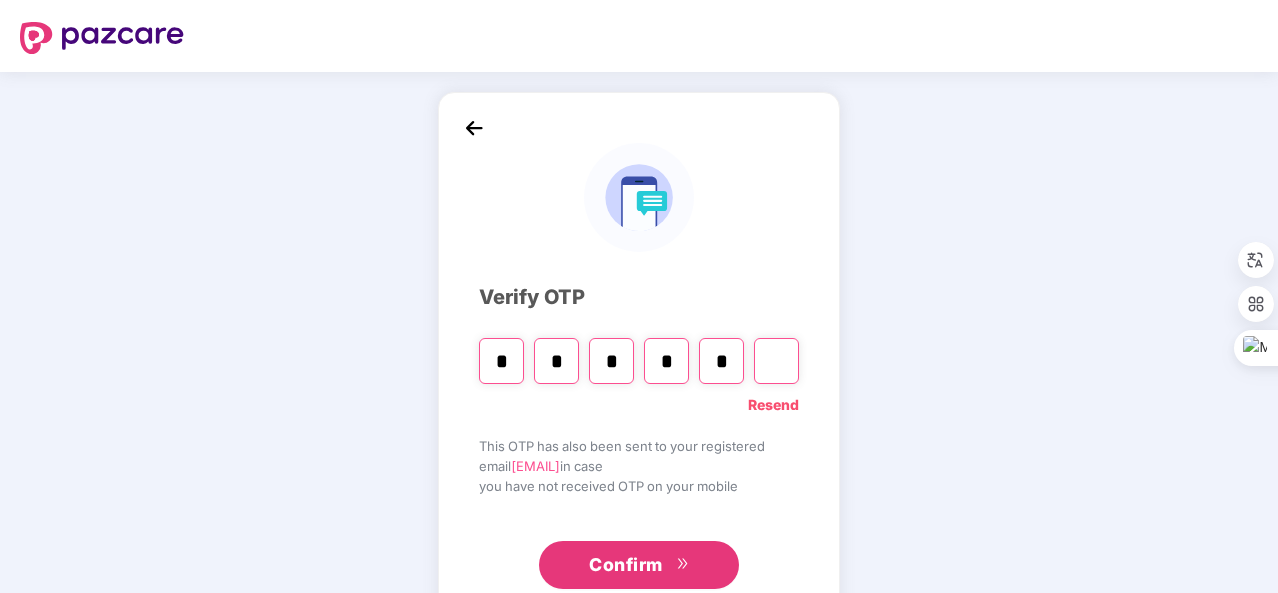 type on "*" 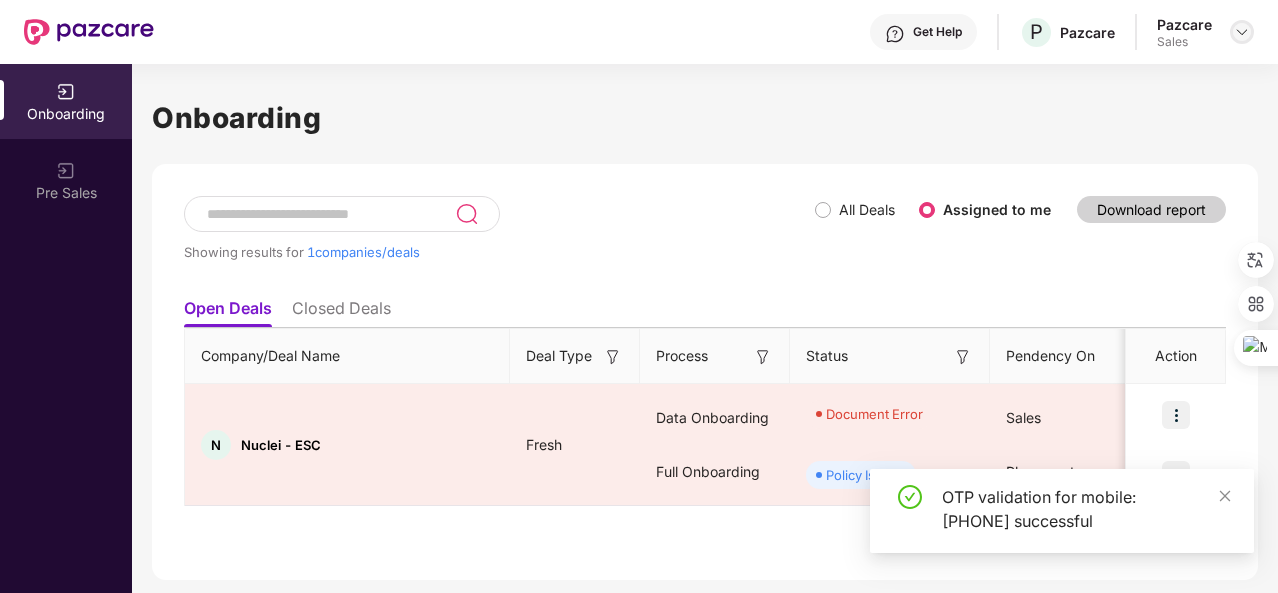 click at bounding box center [1242, 32] 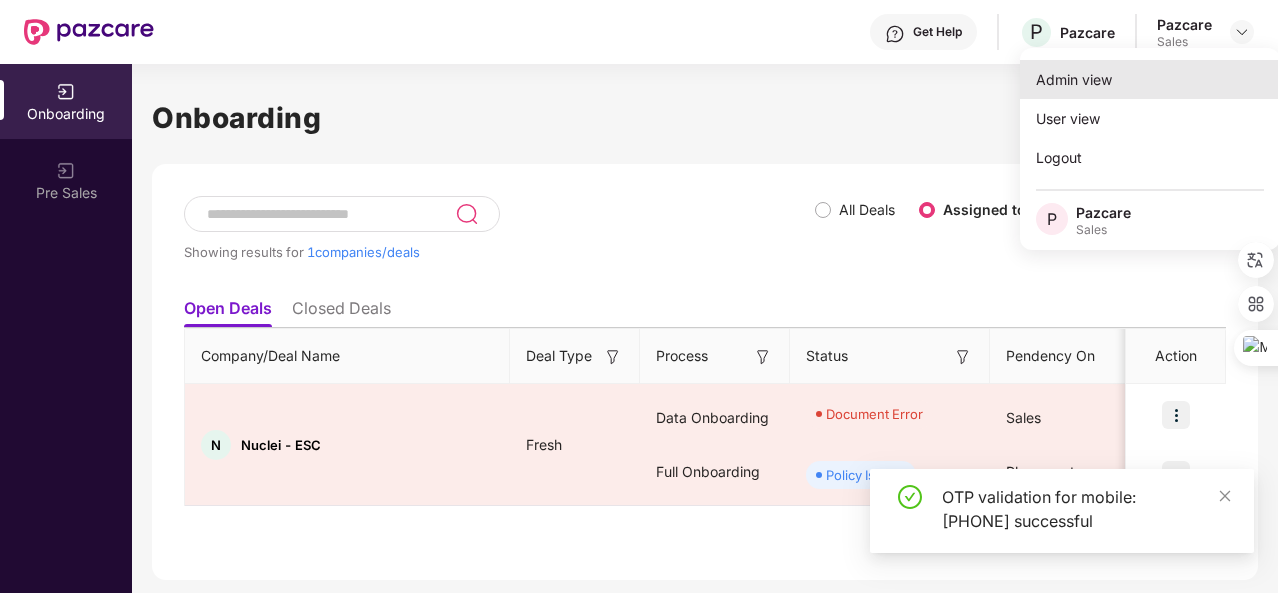 click on "Admin view" at bounding box center [1150, 79] 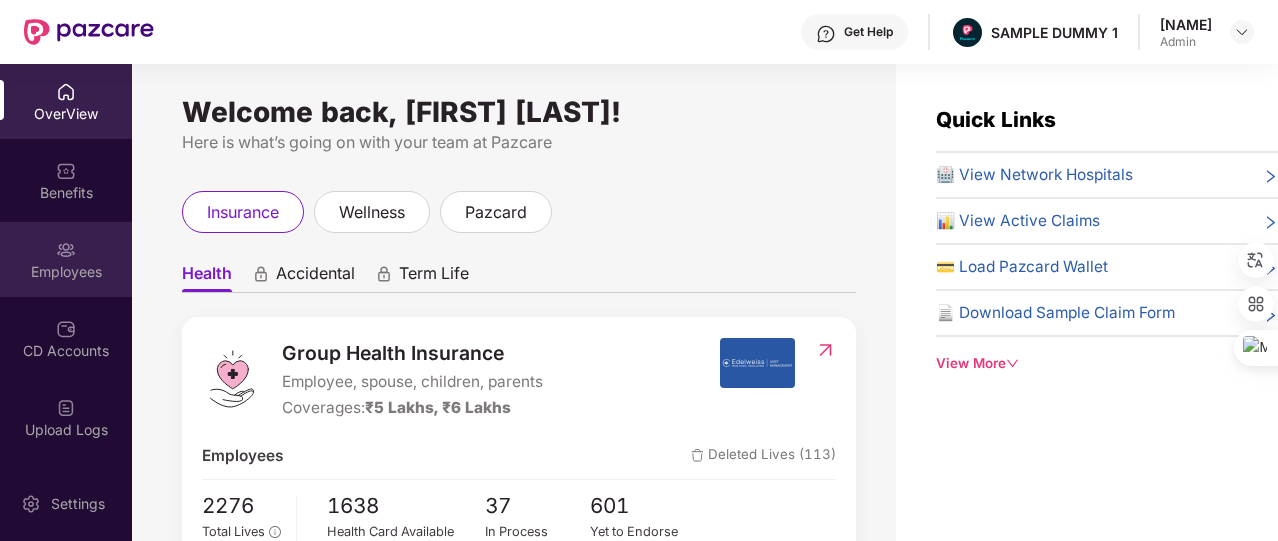 click on "Employees" at bounding box center [66, 259] 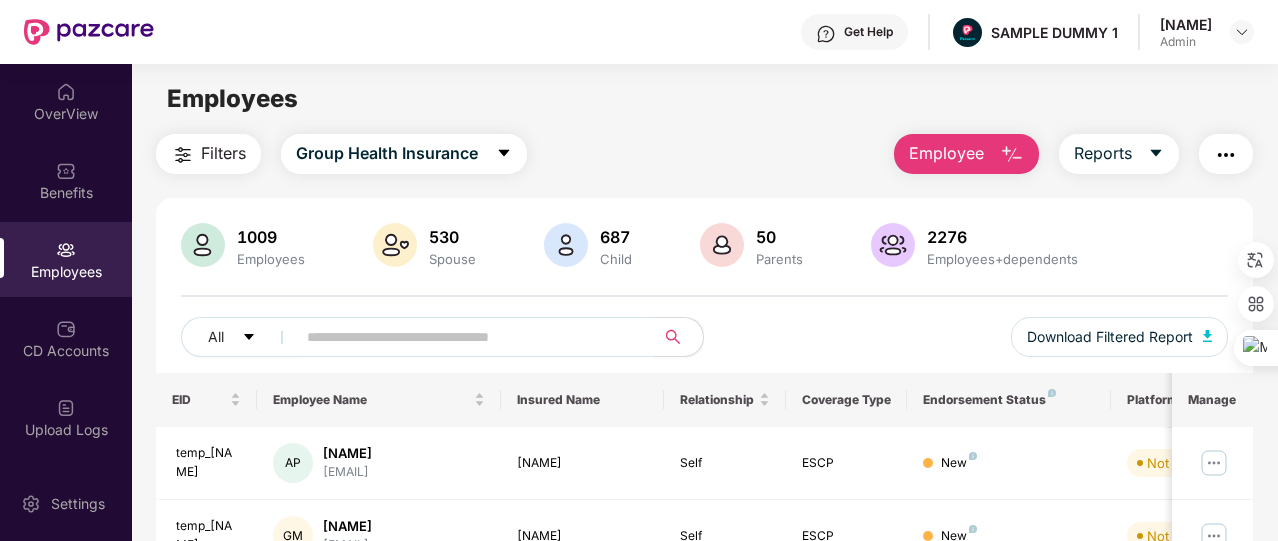 click on "Employee" at bounding box center [946, 153] 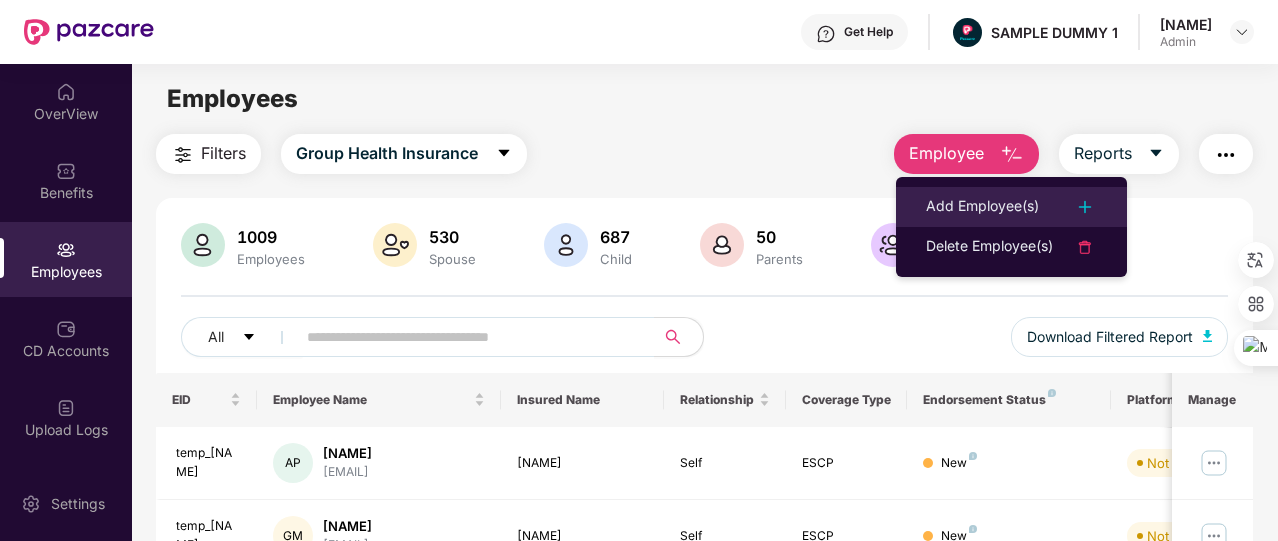 click on "Add Employee(s)" at bounding box center (982, 207) 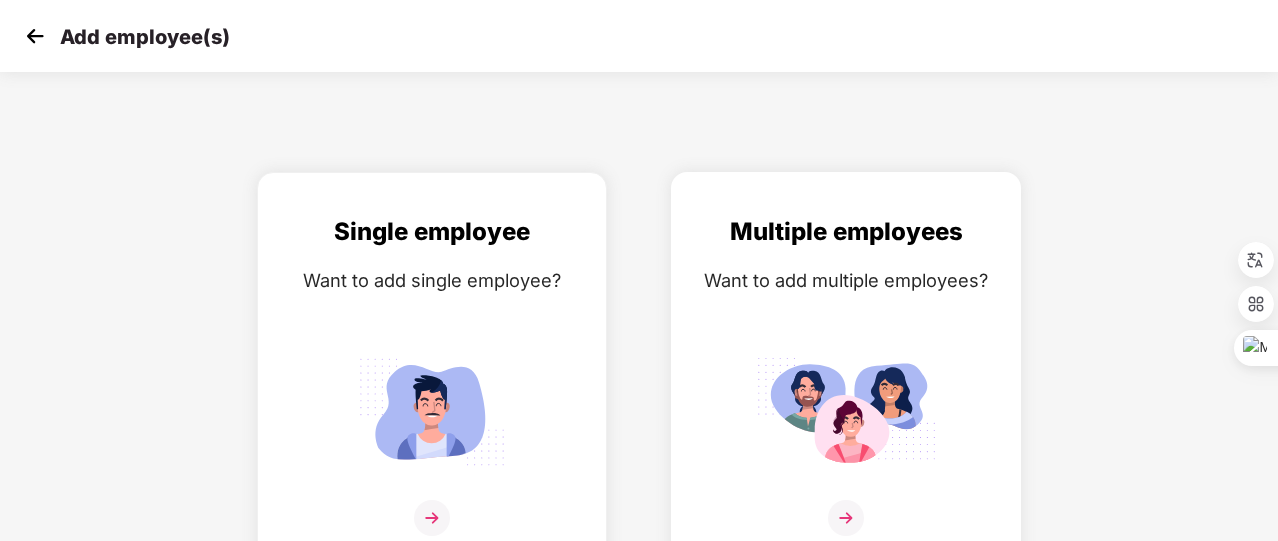 click on "Want to add multiple employees?" at bounding box center (846, 280) 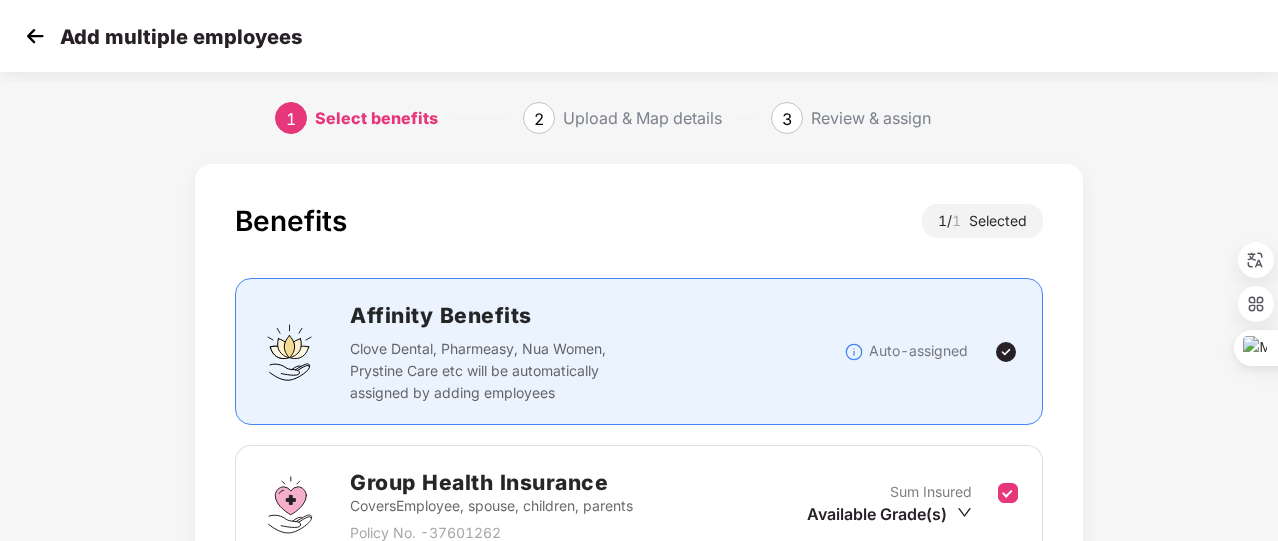 scroll, scrollTop: 263, scrollLeft: 0, axis: vertical 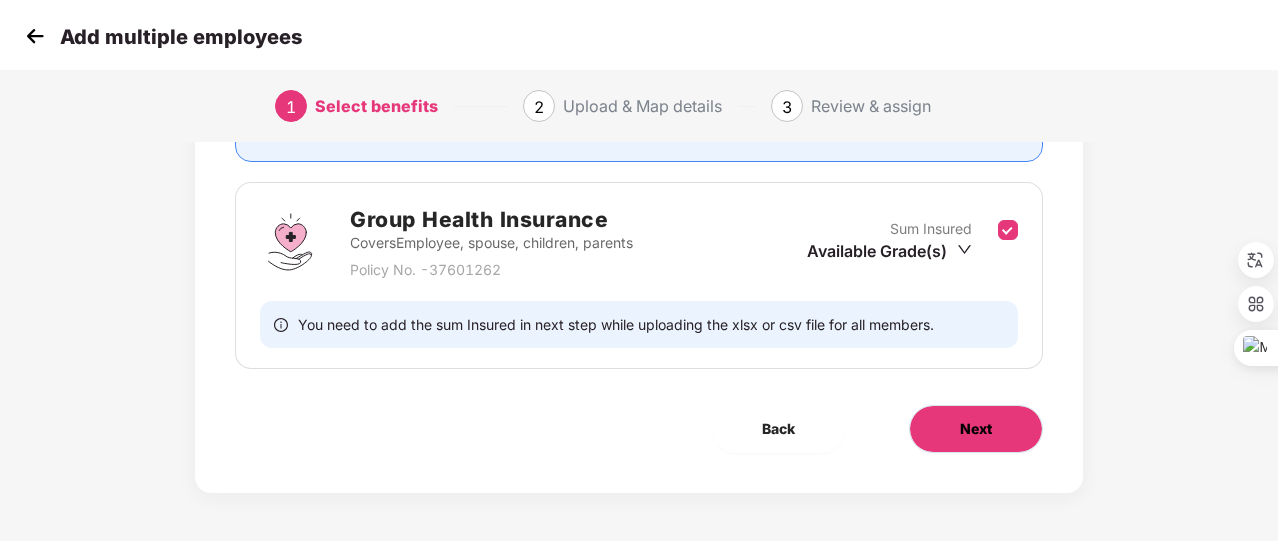 click on "Next" at bounding box center (976, 429) 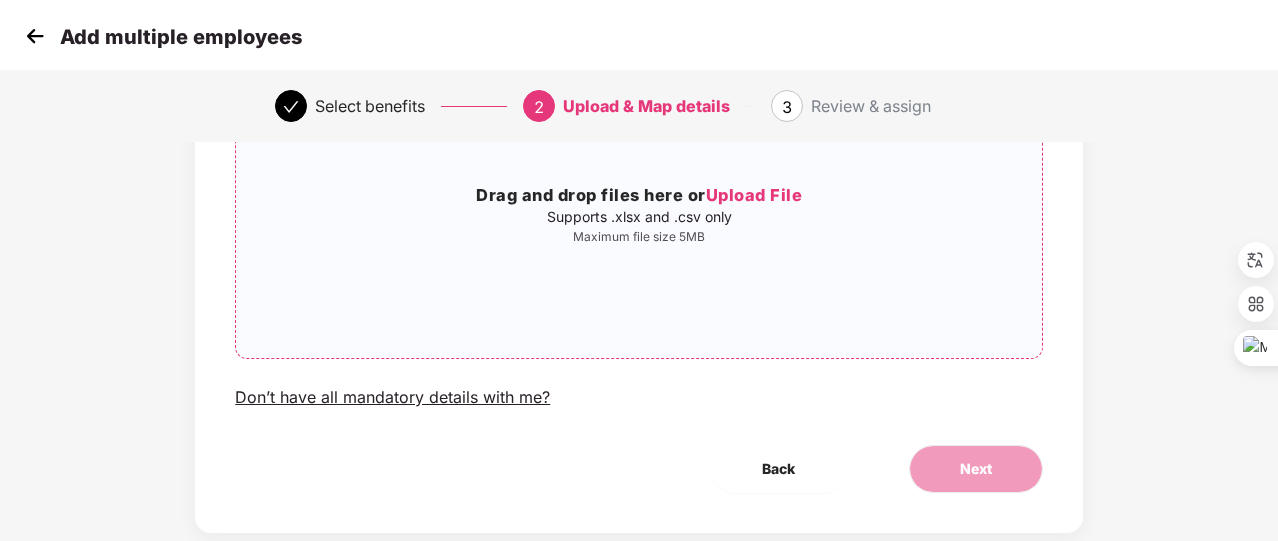 scroll, scrollTop: 131, scrollLeft: 0, axis: vertical 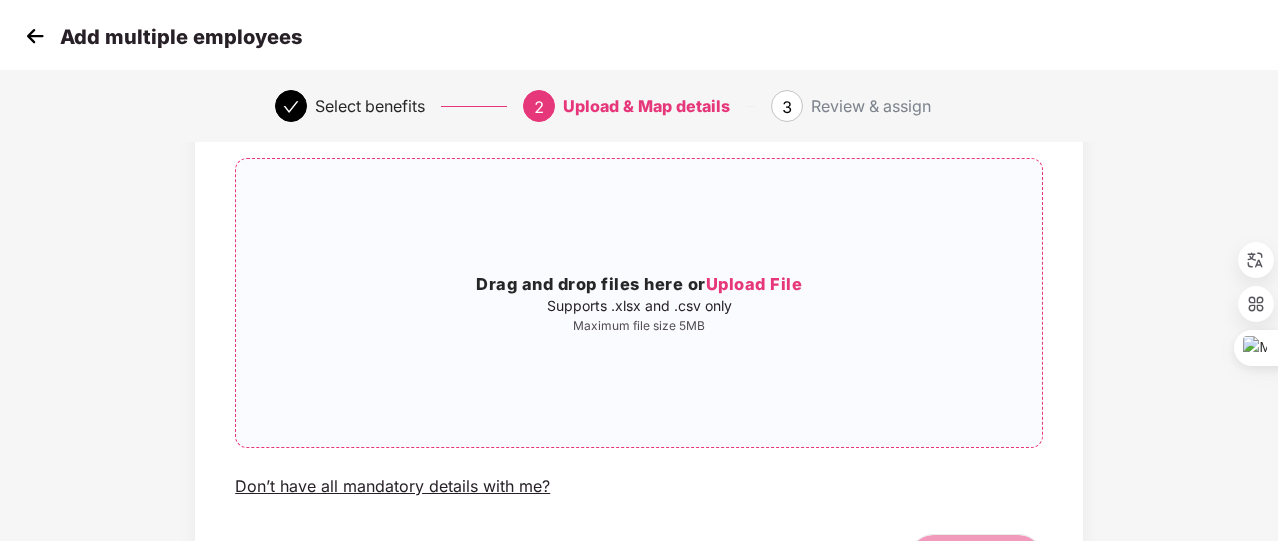 click on "Drag and drop files here or  Upload File Supports .xlsx and .csv only Maximum file size 5MB" at bounding box center (639, 303) 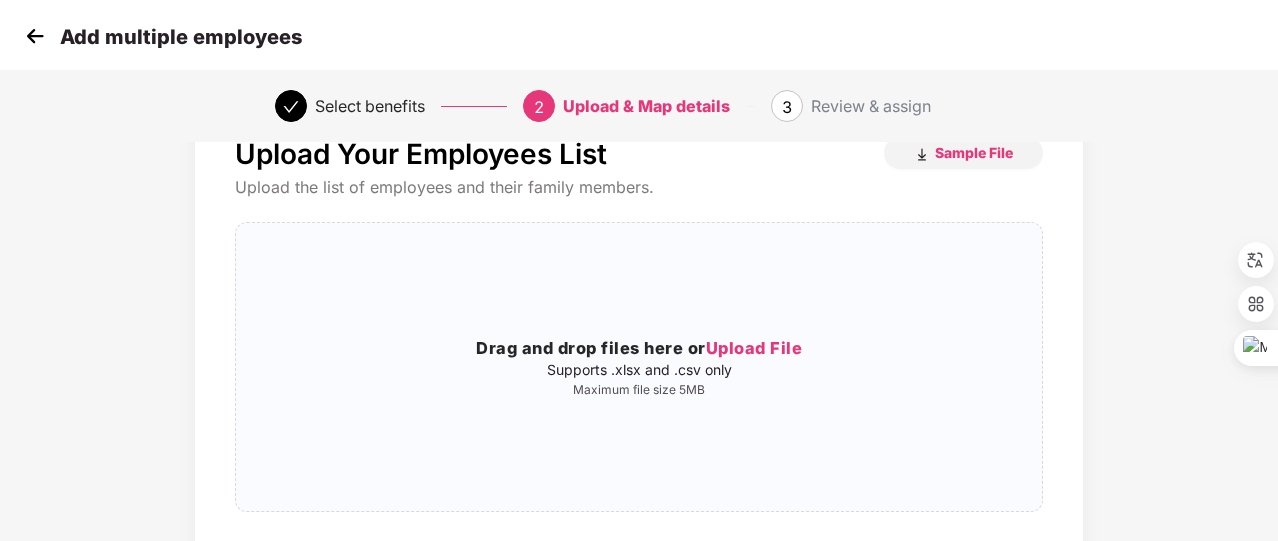 click on "Add multiple employees" at bounding box center [639, 36] 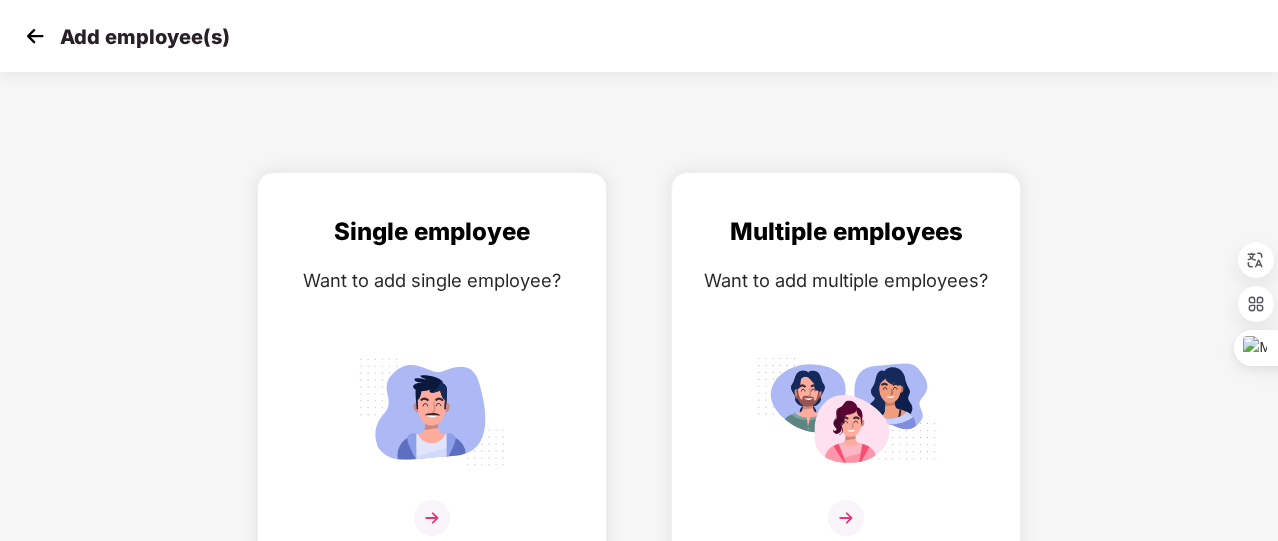 click at bounding box center (35, 36) 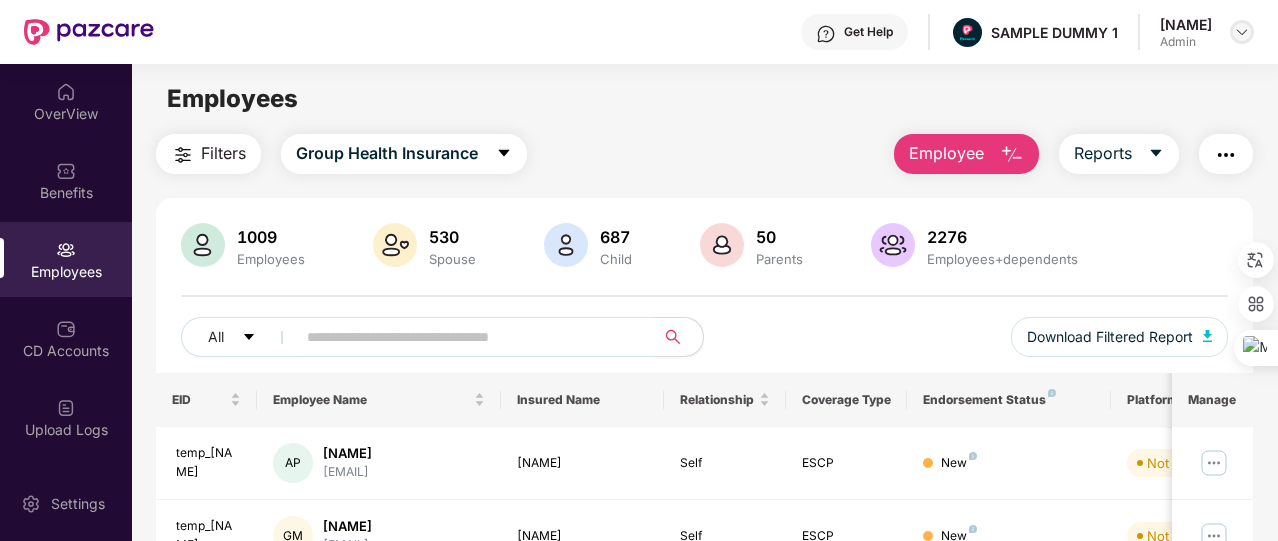 click at bounding box center [1242, 32] 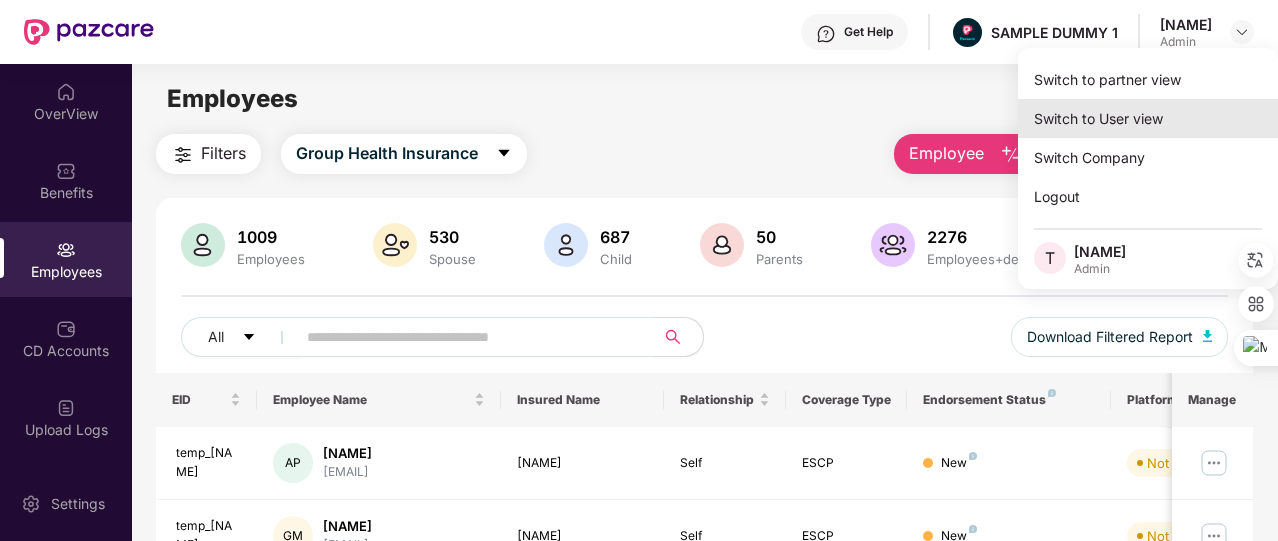 click on "Switch to User view" at bounding box center [1148, 118] 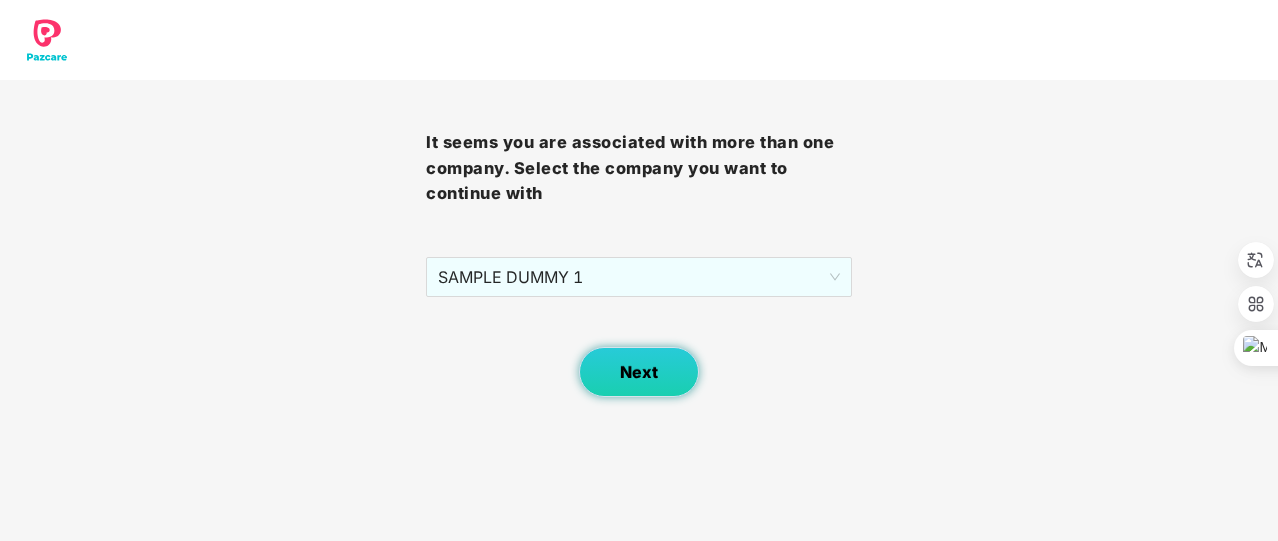 click on "Next" at bounding box center [639, 372] 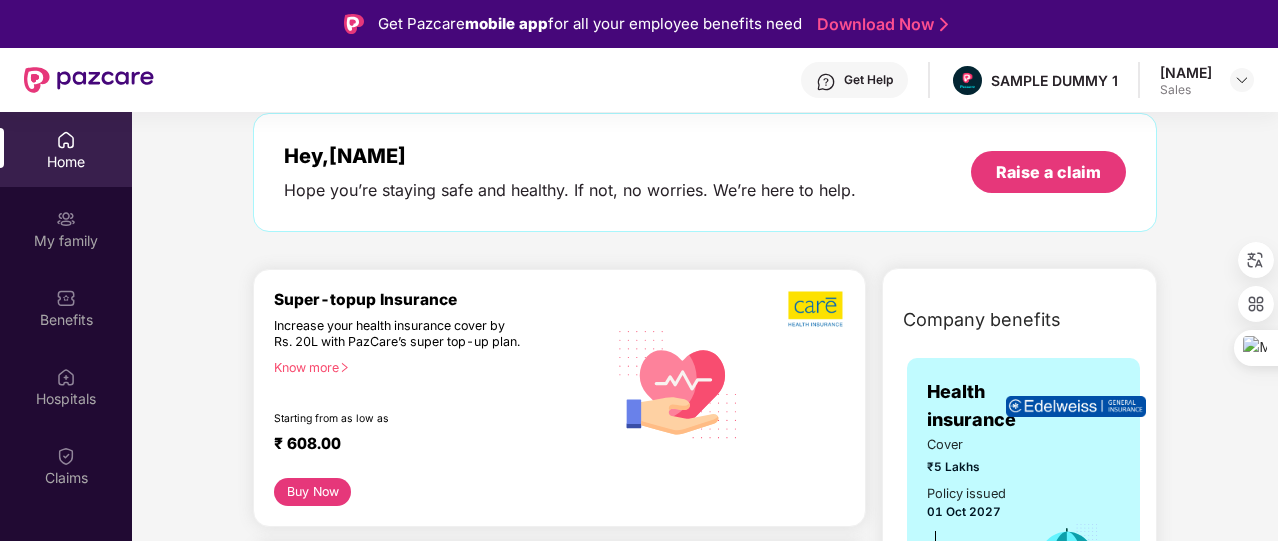scroll, scrollTop: 0, scrollLeft: 0, axis: both 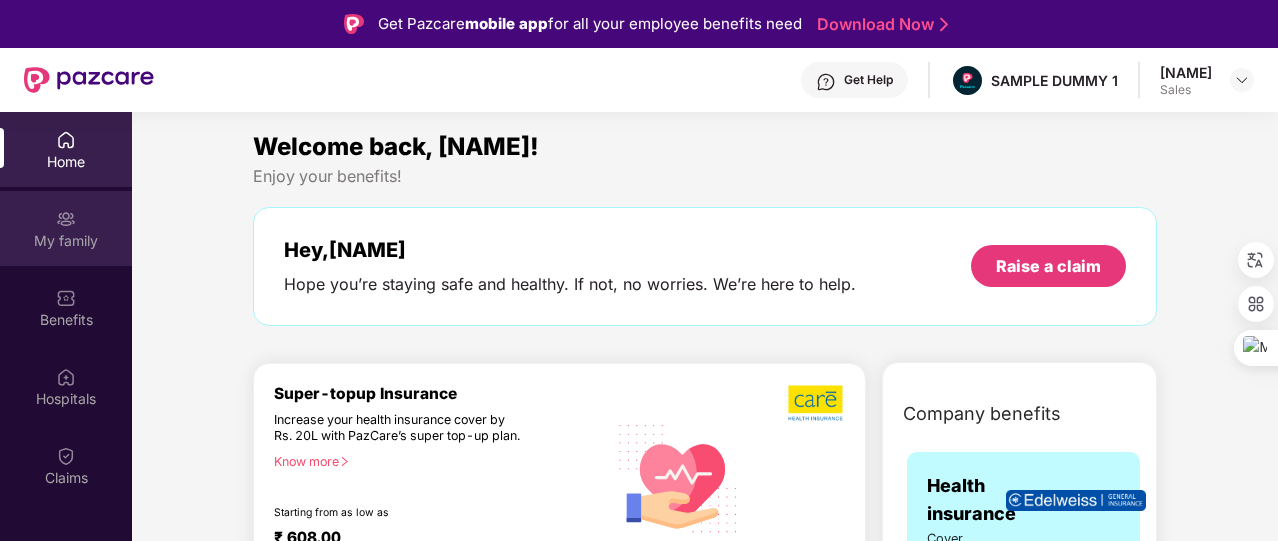 click on "My family" at bounding box center (66, 228) 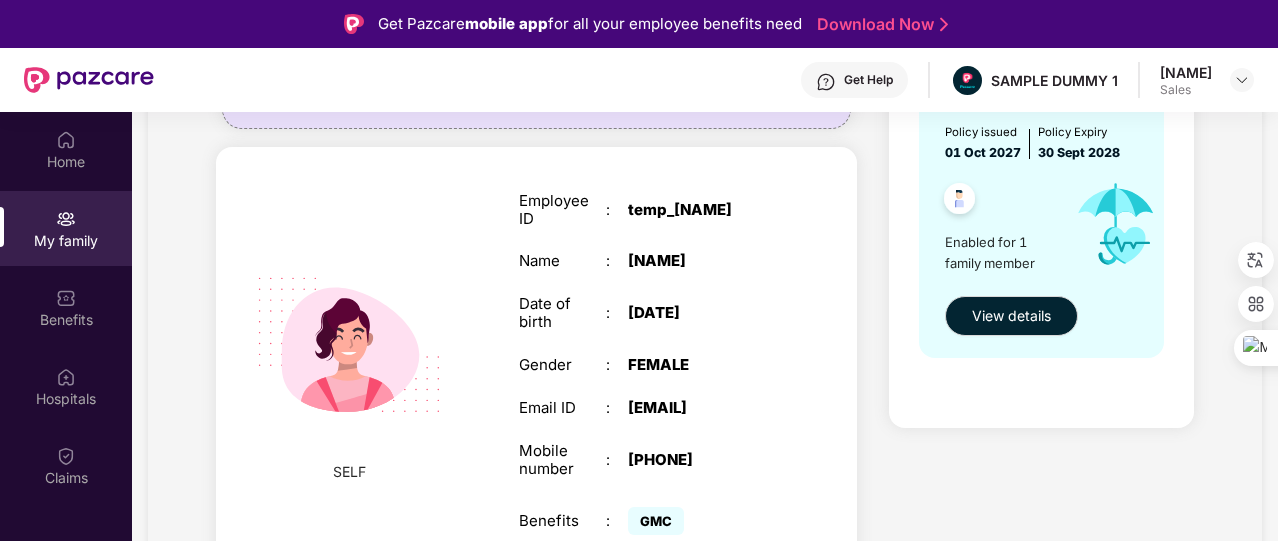 scroll, scrollTop: 311, scrollLeft: 0, axis: vertical 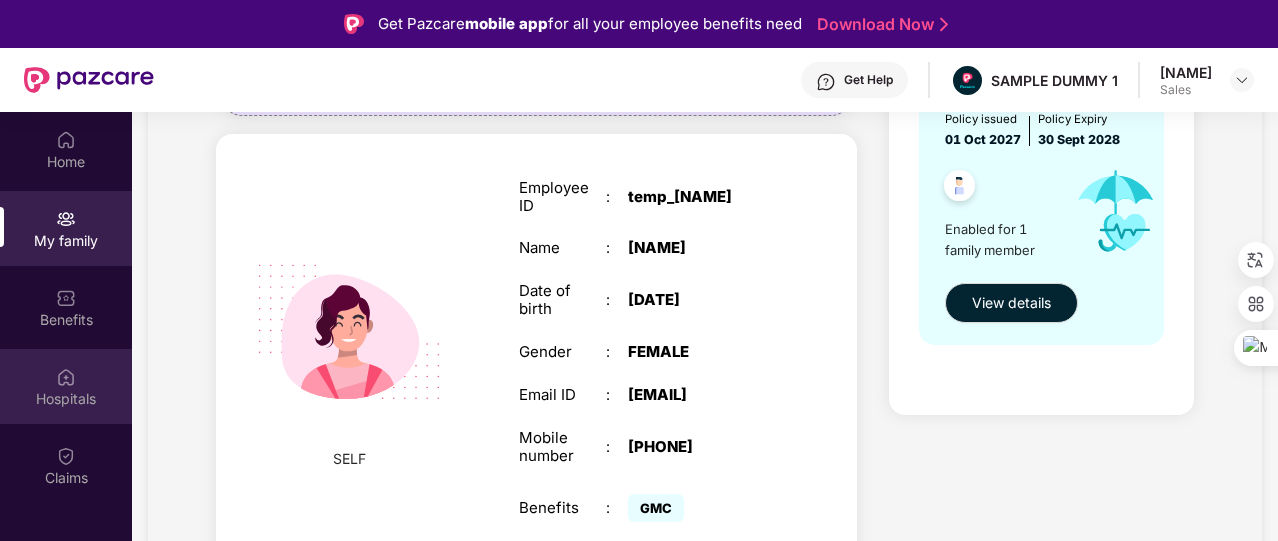 click on "Hospitals" at bounding box center (66, 386) 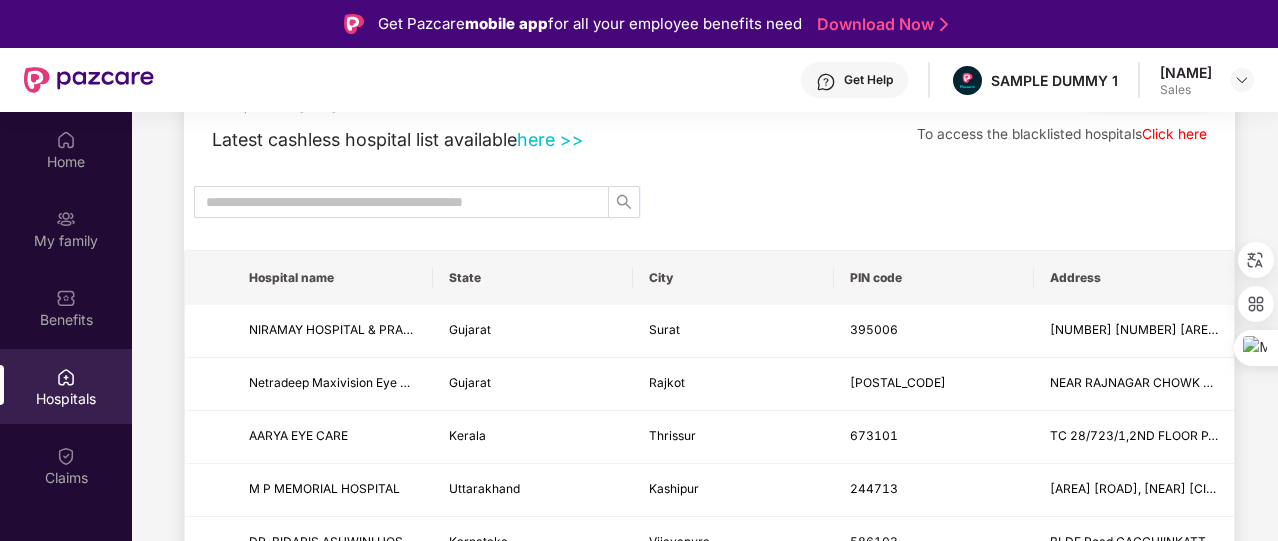 scroll, scrollTop: 124, scrollLeft: 0, axis: vertical 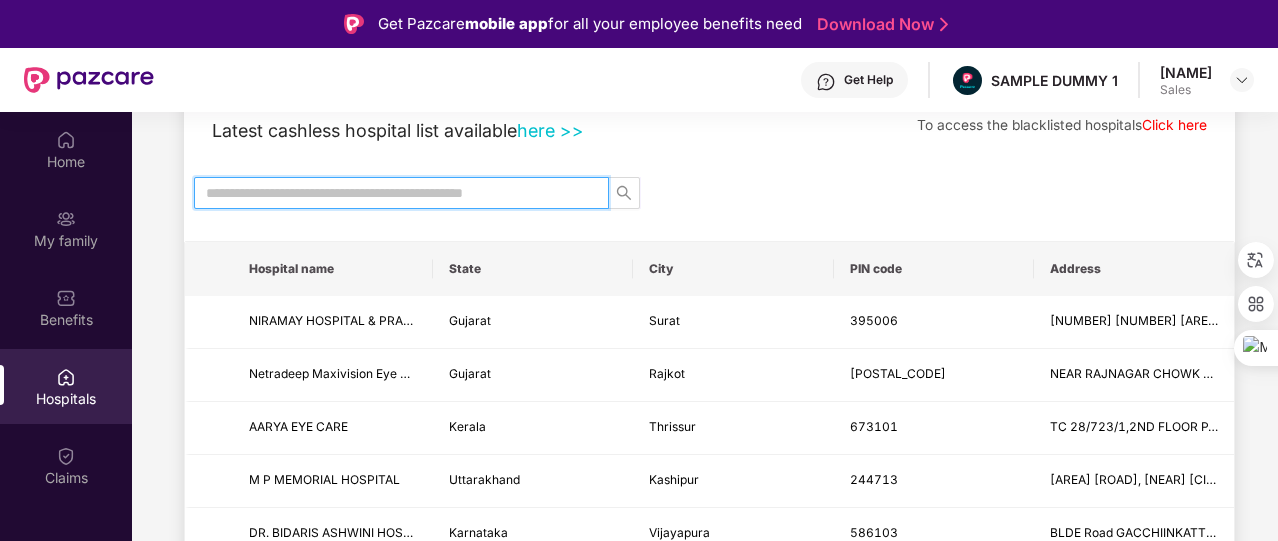 click at bounding box center (393, 193) 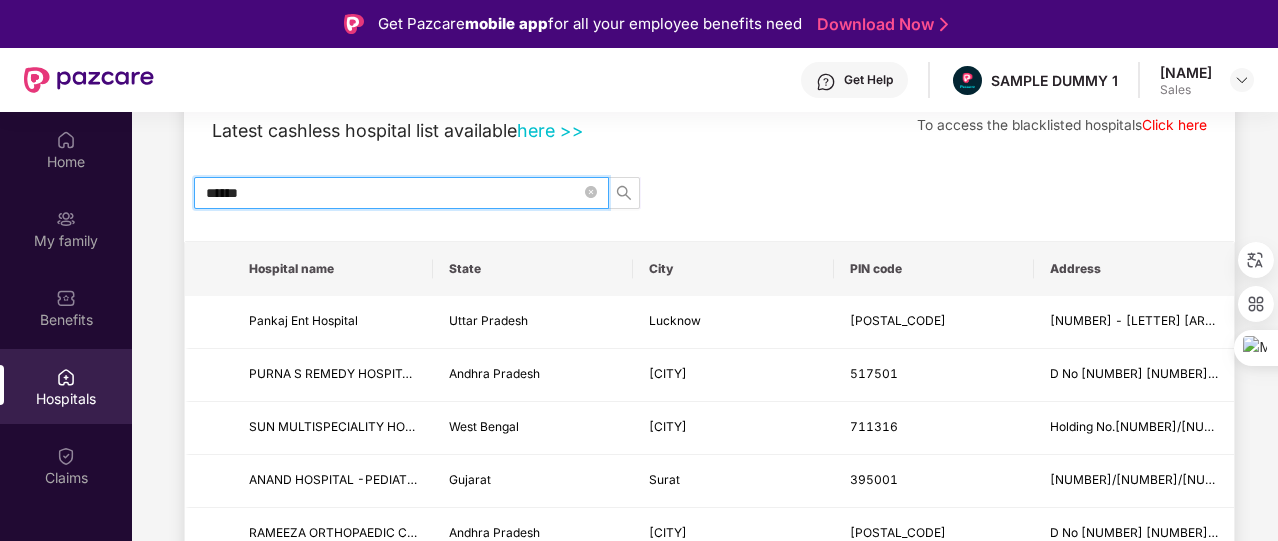 type on "******" 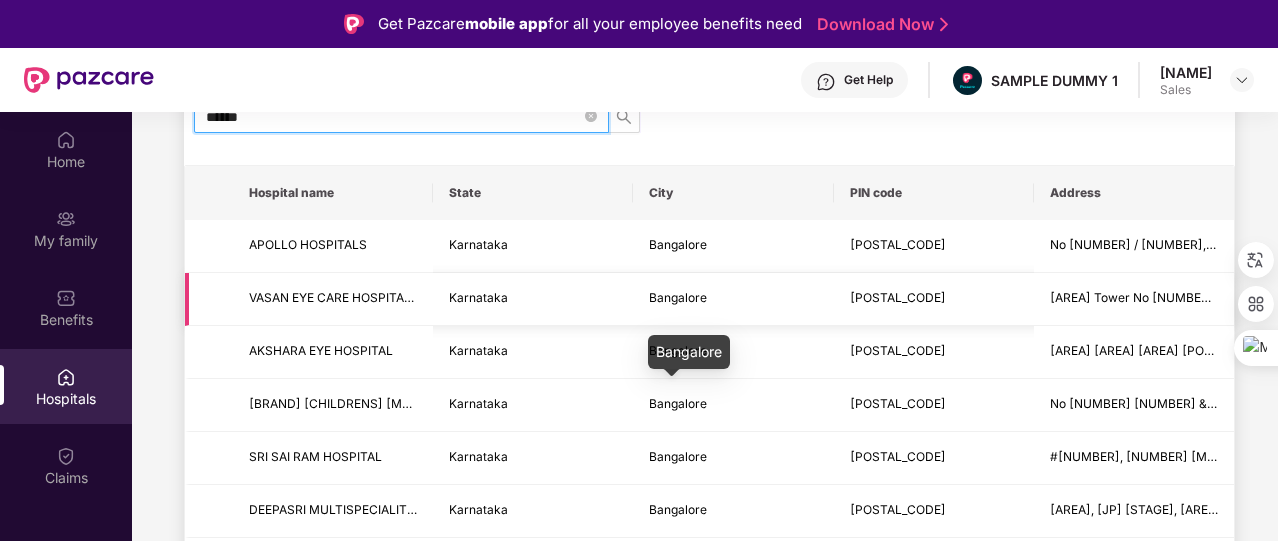 scroll, scrollTop: 0, scrollLeft: 0, axis: both 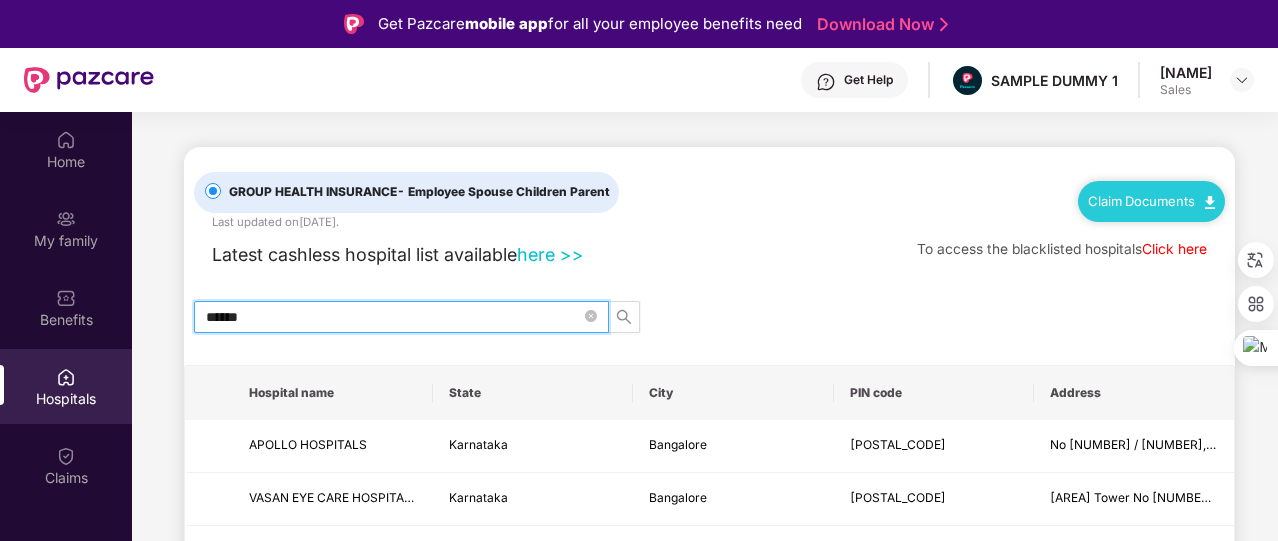 click on "GROUP HEALTH INSURANCE  - Employee Spouse Children Parent Last updated on  [DATE] . Claim Documents  Latest cashless hospital list available  here >> To access the blacklisted hospitals  Click here ****** Hospital name State City PIN code Address [BRAND] [HOSPITALS] [STATE] [CITY] [POSTAL_CODE] No [NUMBER] / [NUMBER], [AREA] [ROAD], [AREA] [BRAND] [HOSPITAL] [STATE] [CITY] [POSTAL_CODE] [AREA] Tower No [NUMBER] [NUMBER] [FLOOR], [AREA] [ROAD] [BRAND] [HOSPITAL] [STATE] [CITY] [POSTAL_CODE] [AREA] [ROAD] [AREA] [TEMPLE] [ROAD] [BRAND] [HOSPITAL] [STATE] [CITY] [POSTAL_CODE] [AREA] [ROAD] [AREA] [STAGE] [AREA] [ROAD] [AREA] [STAGE] [AREA] [HOSPITAL] [STATE] [CITY] [POSTAL_CODE] [NUMBER], [NUMBER] [CROSS] [ROAD], [AREA] [LAYOUT], [STAGE] [AREA] [NUMBER] [STAGE] Prev" at bounding box center (705, 726) 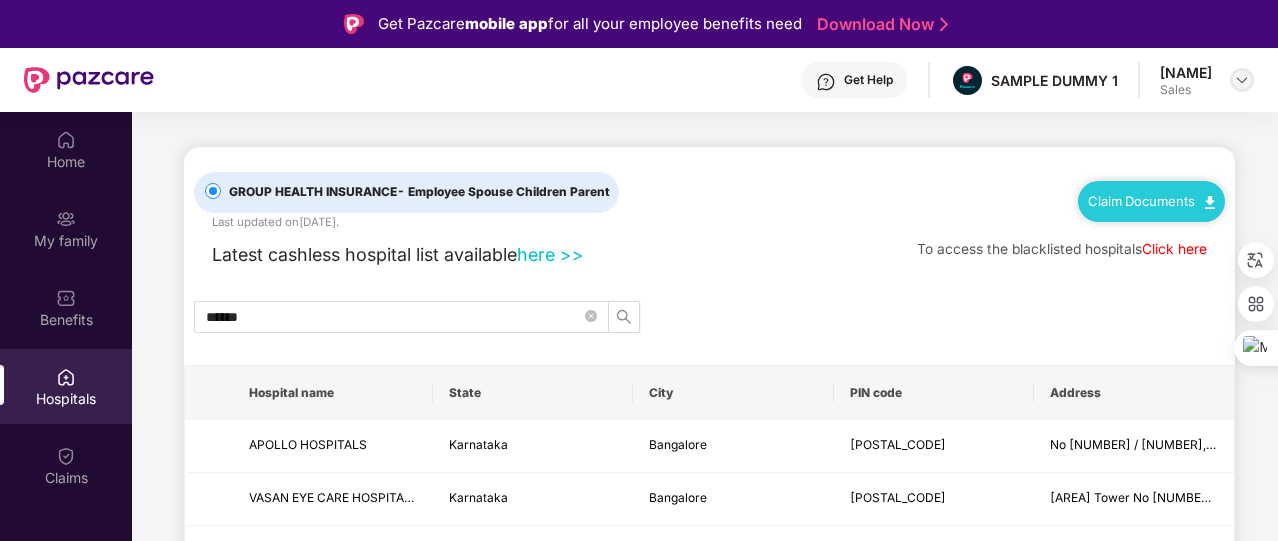 click at bounding box center [1242, 80] 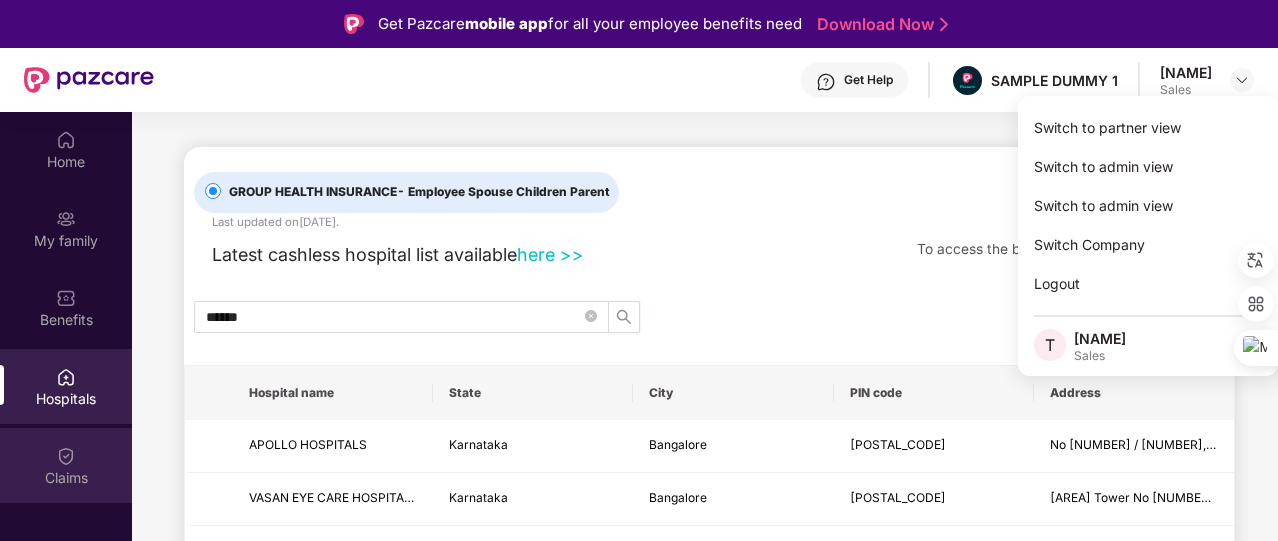 click on "Claims" at bounding box center (66, 465) 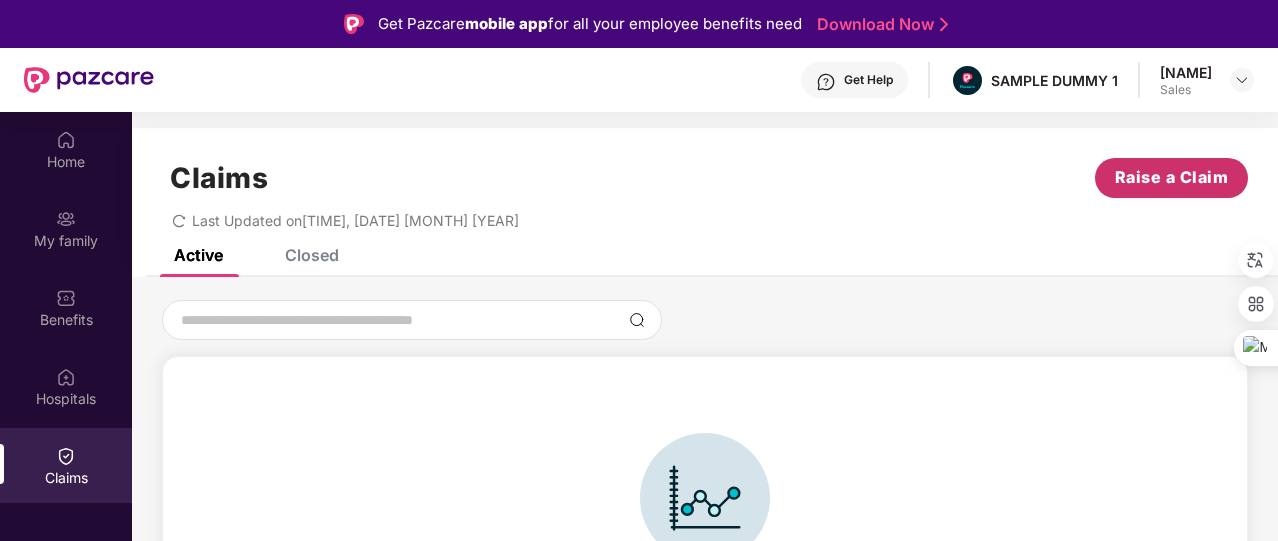 click on "Raise a Claim" at bounding box center [1172, 177] 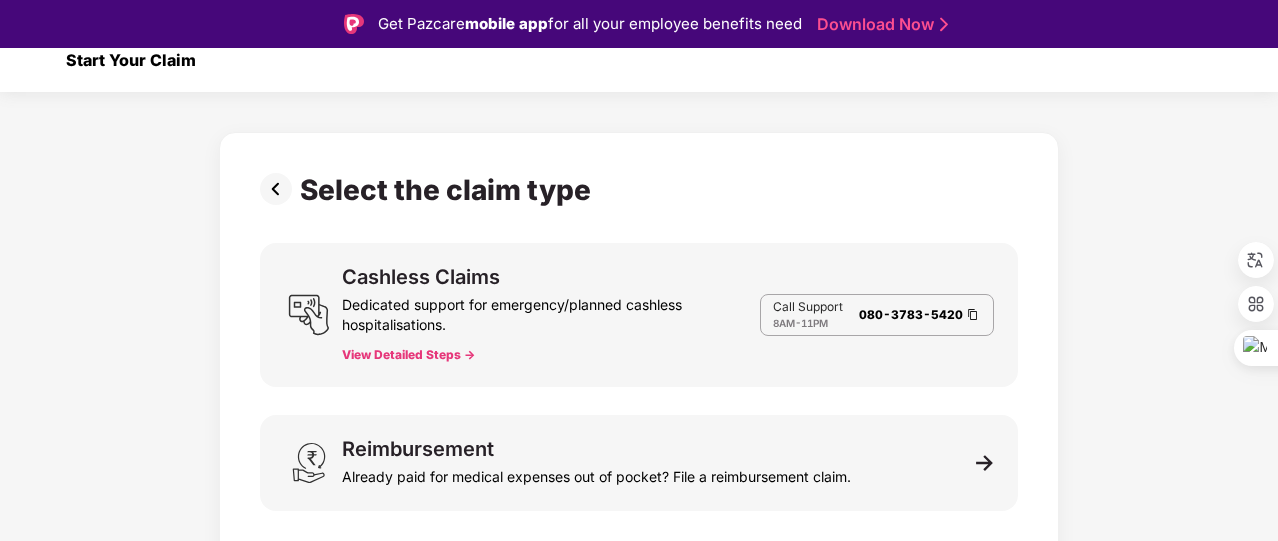 scroll, scrollTop: 17, scrollLeft: 0, axis: vertical 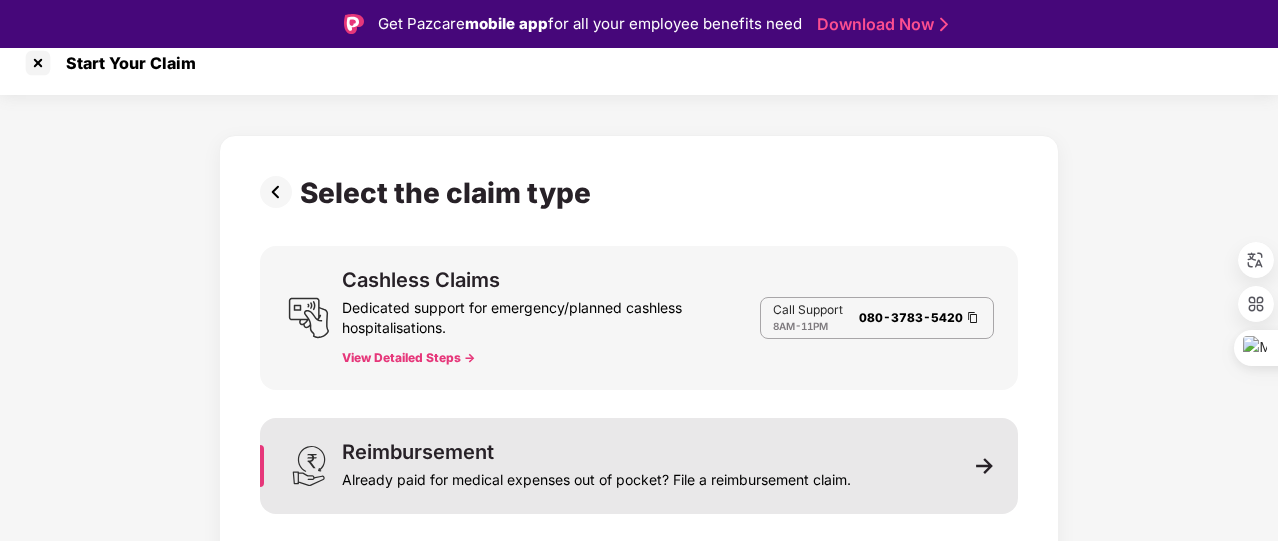 click on "Already paid for medical expenses out of pocket? File a reimbursement claim." at bounding box center (596, 476) 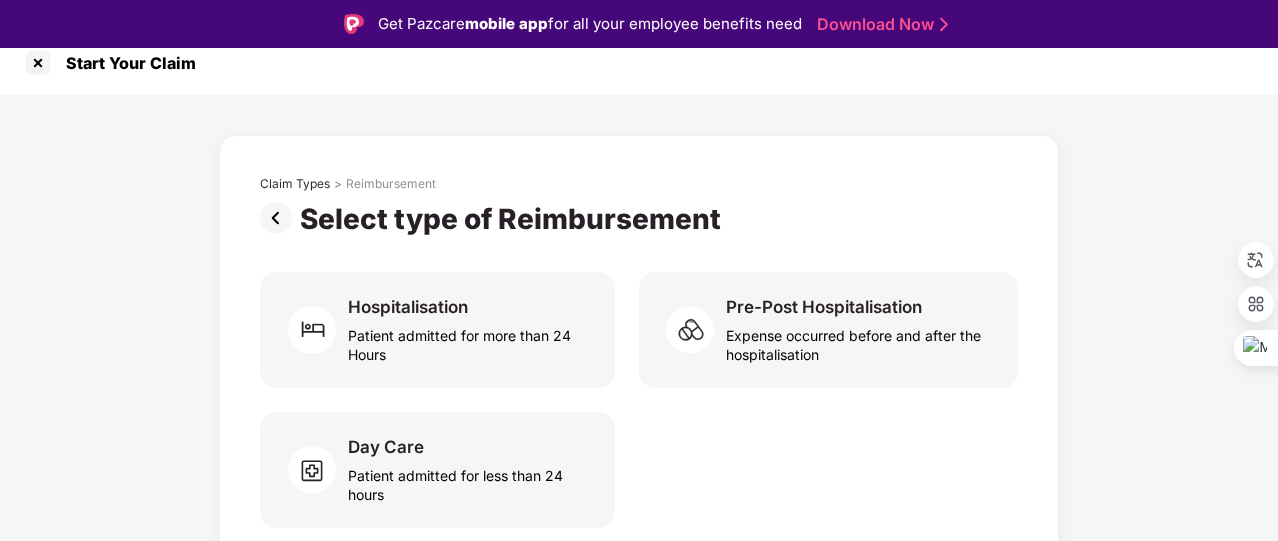 scroll, scrollTop: 30, scrollLeft: 0, axis: vertical 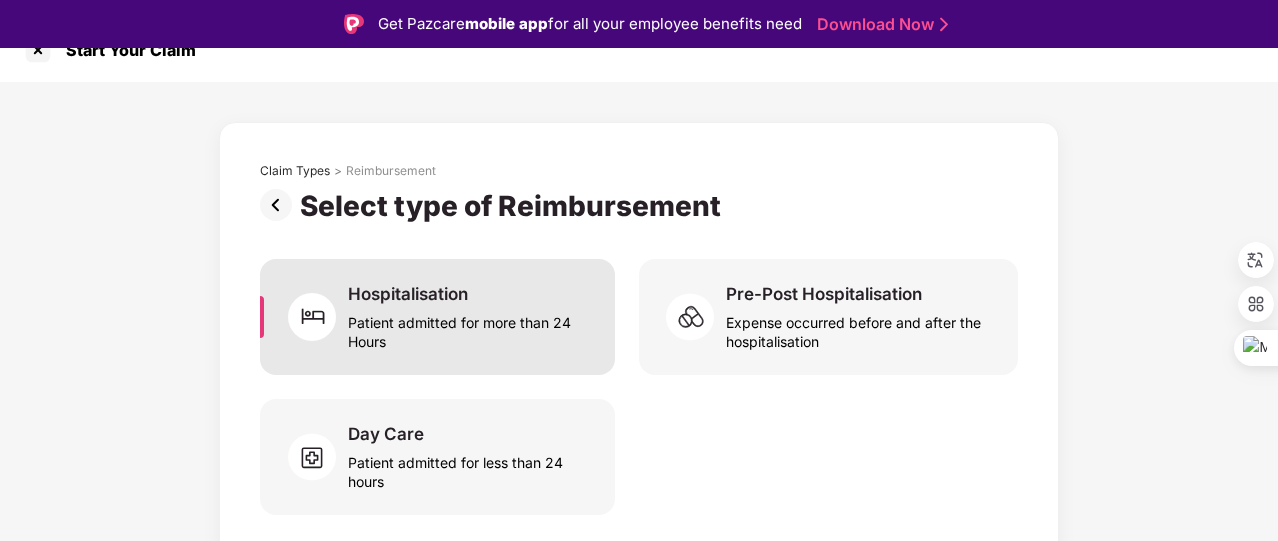 click on "Patient admitted for more than 24 Hours" at bounding box center [469, 328] 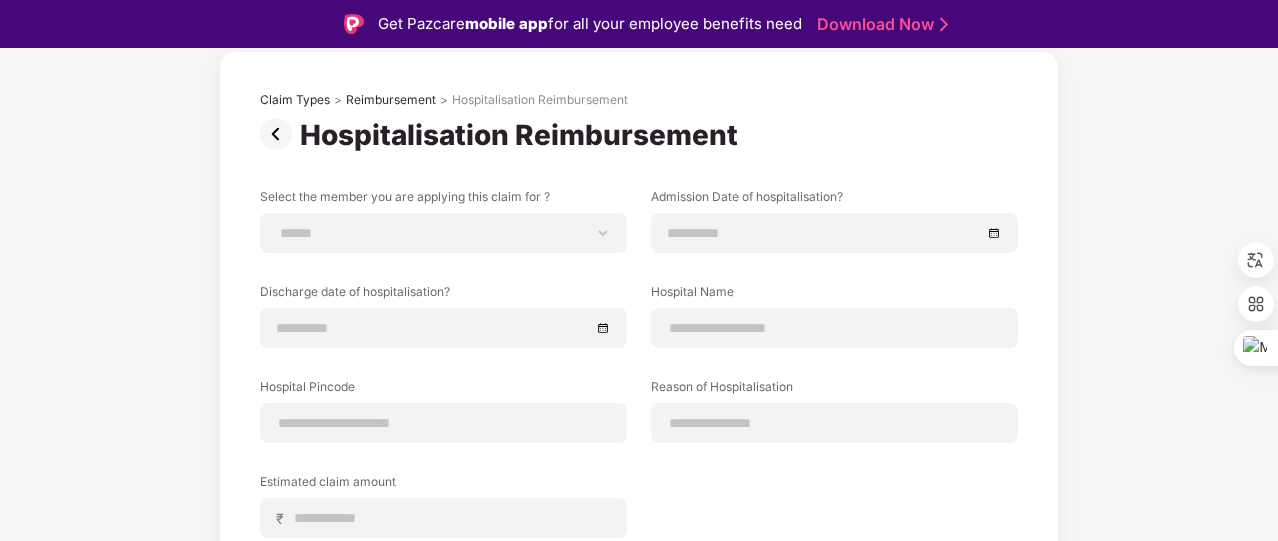 scroll, scrollTop: 0, scrollLeft: 0, axis: both 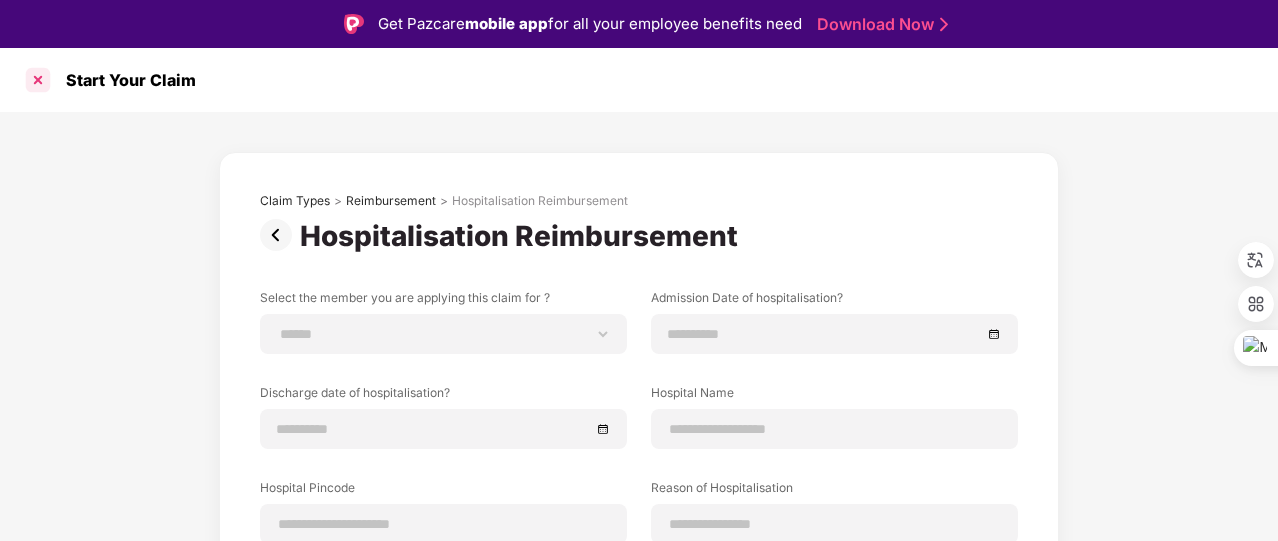click at bounding box center [38, 80] 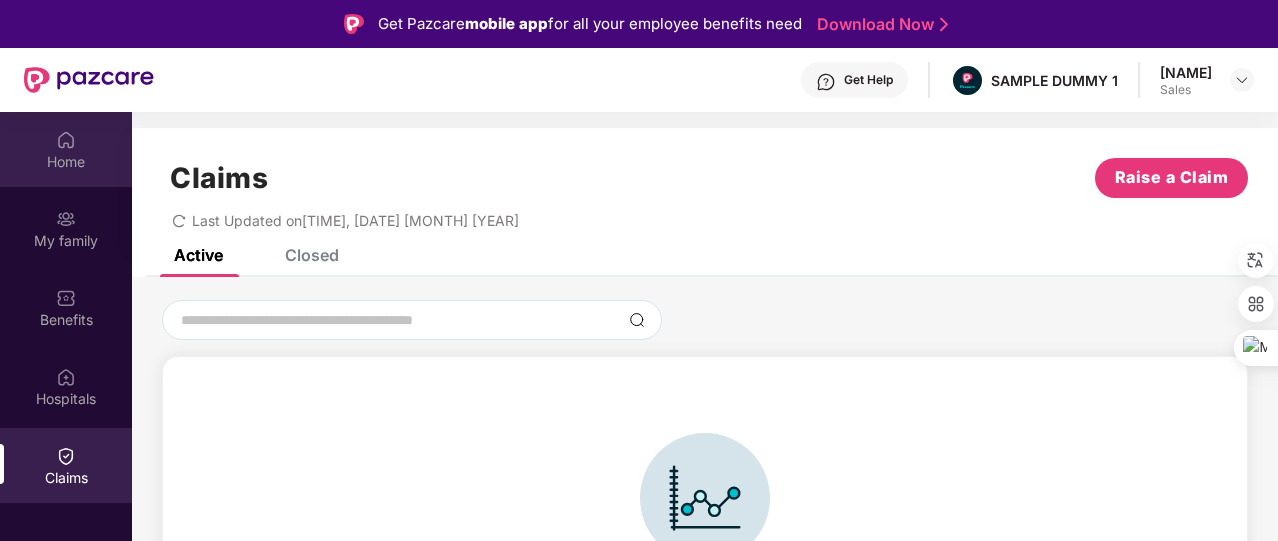 click on "Home" at bounding box center [66, 149] 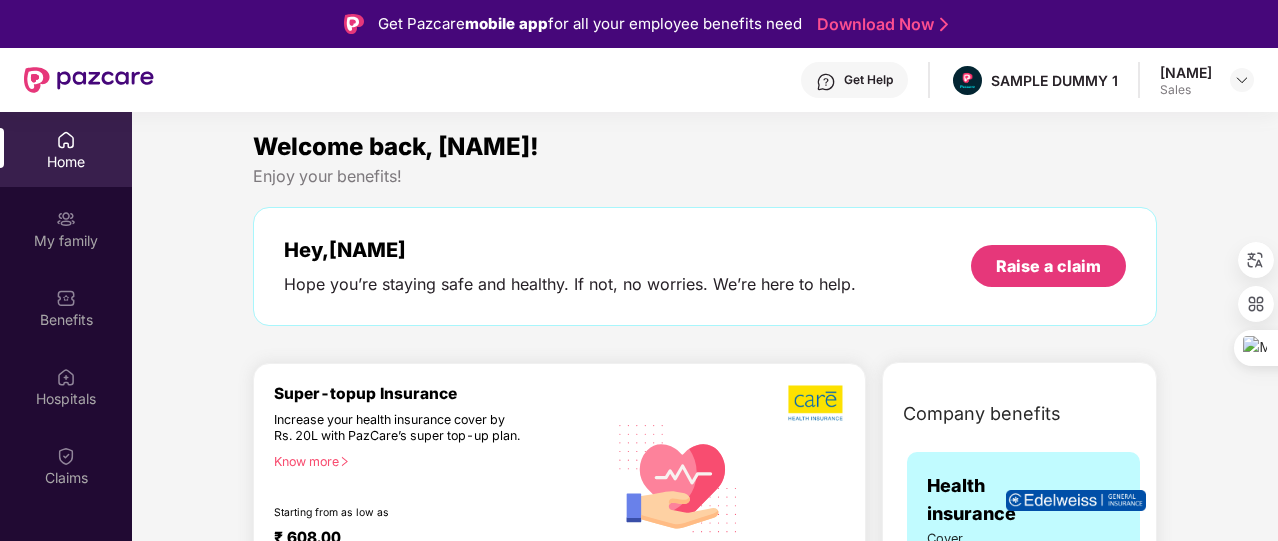 click on "Get Help" at bounding box center [854, 80] 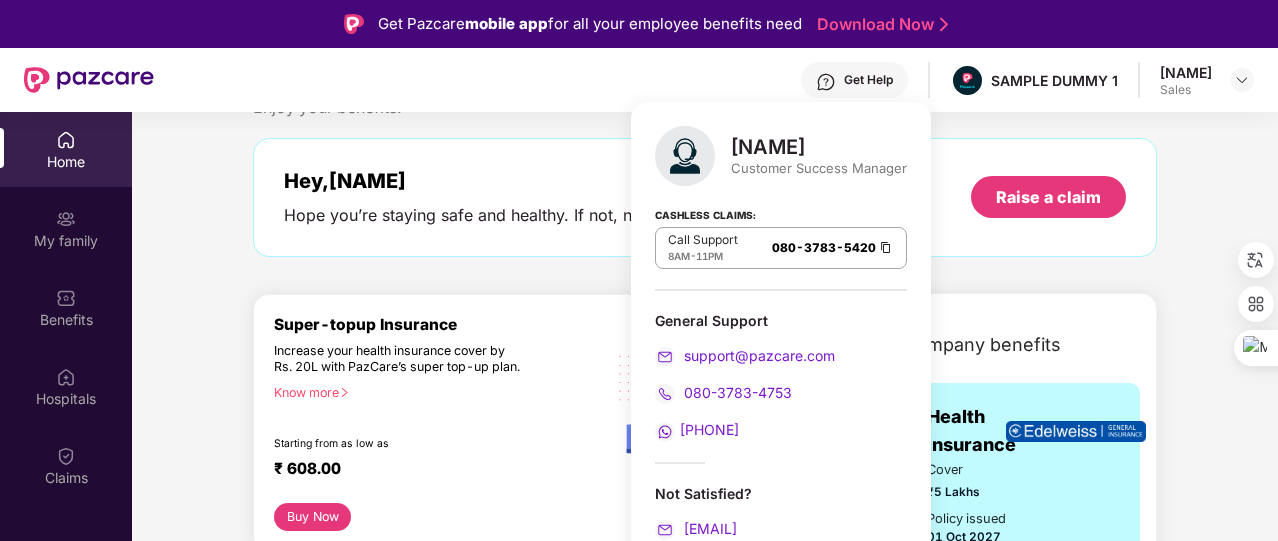 scroll, scrollTop: 77, scrollLeft: 0, axis: vertical 